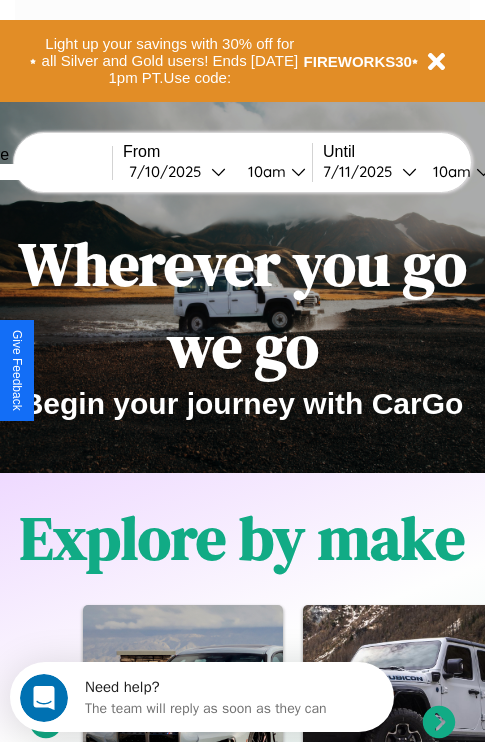 scroll, scrollTop: 0, scrollLeft: 0, axis: both 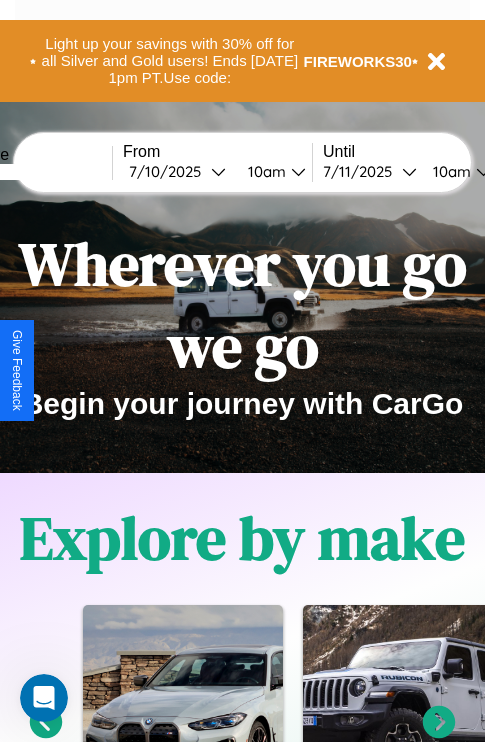 click at bounding box center (37, 172) 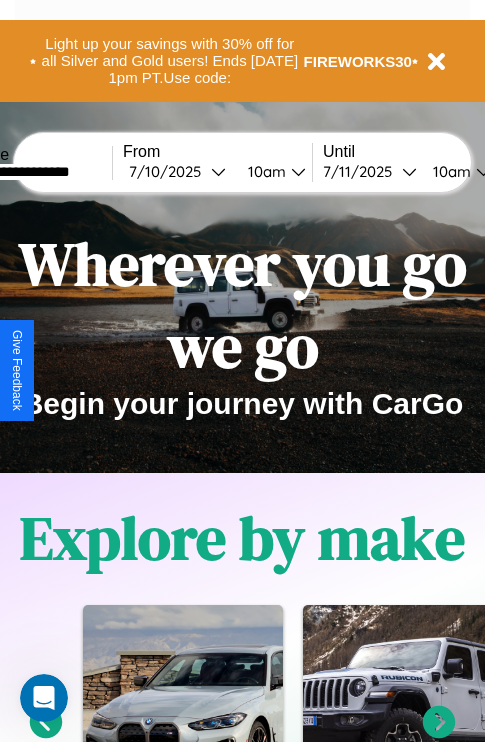type on "**********" 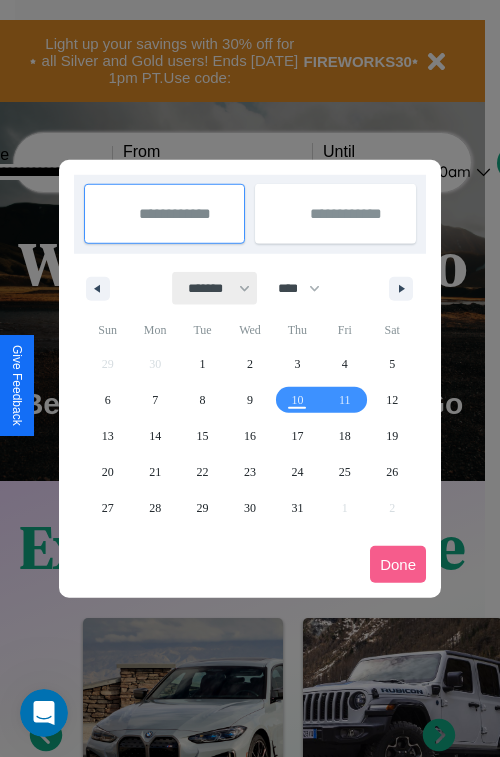 click on "******* ******** ***** ***** *** **** **** ****** ********* ******* ******** ********" at bounding box center (215, 288) 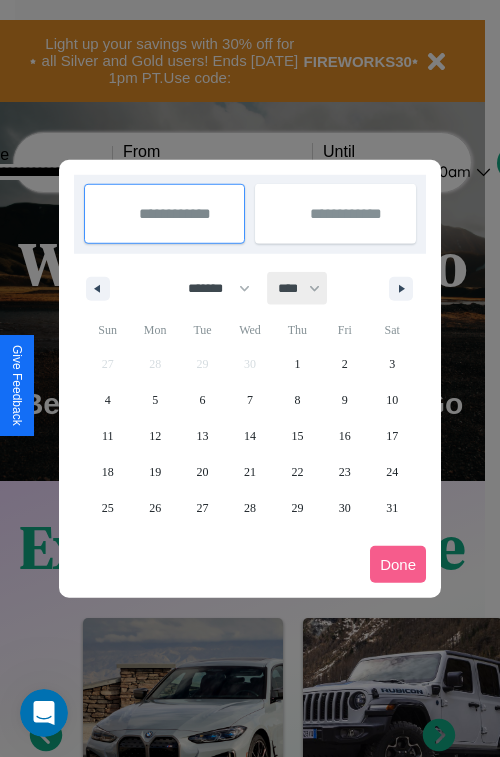 click on "**** **** **** **** **** **** **** **** **** **** **** **** **** **** **** **** **** **** **** **** **** **** **** **** **** **** **** **** **** **** **** **** **** **** **** **** **** **** **** **** **** **** **** **** **** **** **** **** **** **** **** **** **** **** **** **** **** **** **** **** **** **** **** **** **** **** **** **** **** **** **** **** **** **** **** **** **** **** **** **** **** **** **** **** **** **** **** **** **** **** **** **** **** **** **** **** **** **** **** **** **** **** **** **** **** **** **** **** **** **** **** **** **** **** **** **** **** **** **** **** ****" at bounding box center (298, 288) 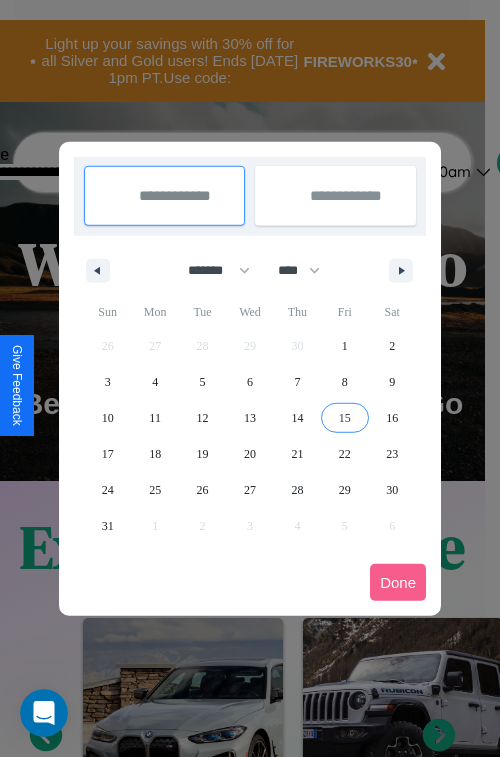 click on "15" at bounding box center (345, 418) 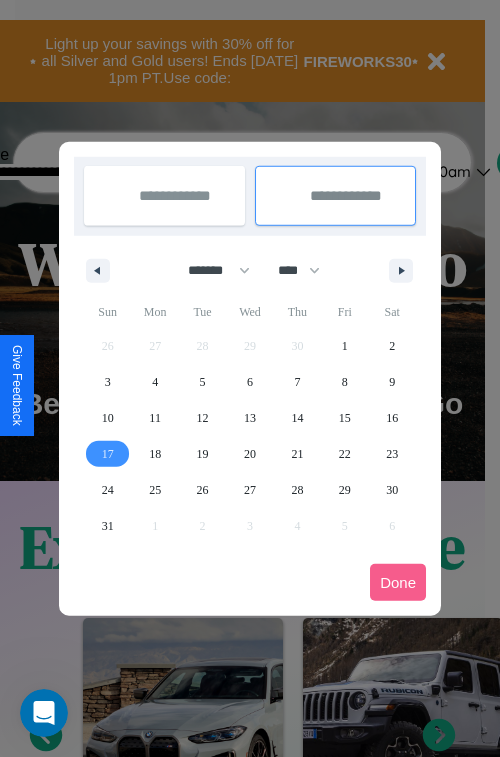 click on "17" at bounding box center [108, 454] 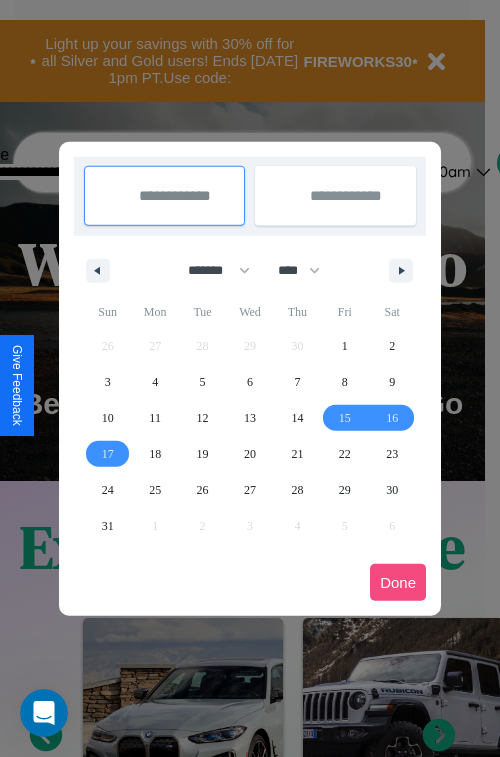 click on "Done" at bounding box center (398, 582) 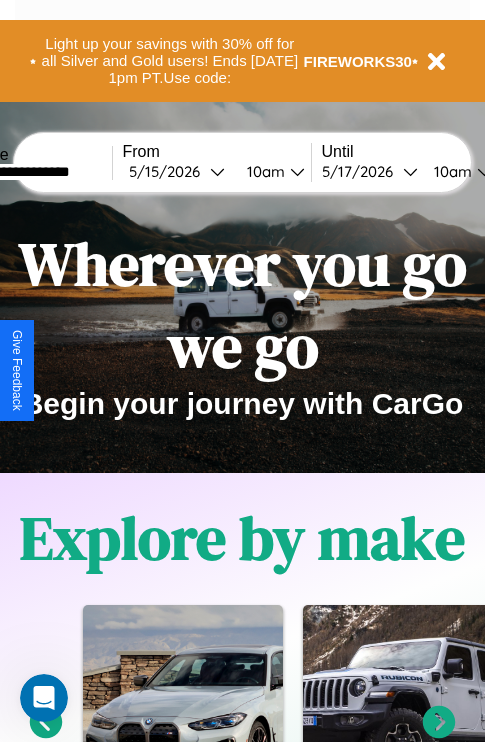 scroll, scrollTop: 0, scrollLeft: 74, axis: horizontal 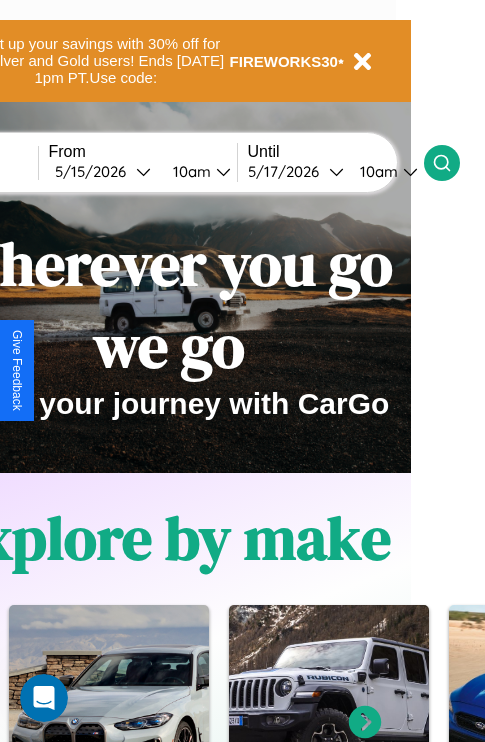 click 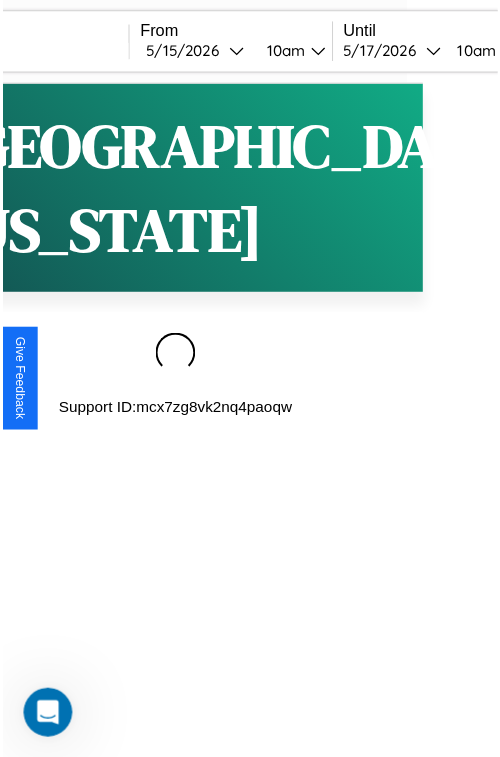 scroll, scrollTop: 0, scrollLeft: 0, axis: both 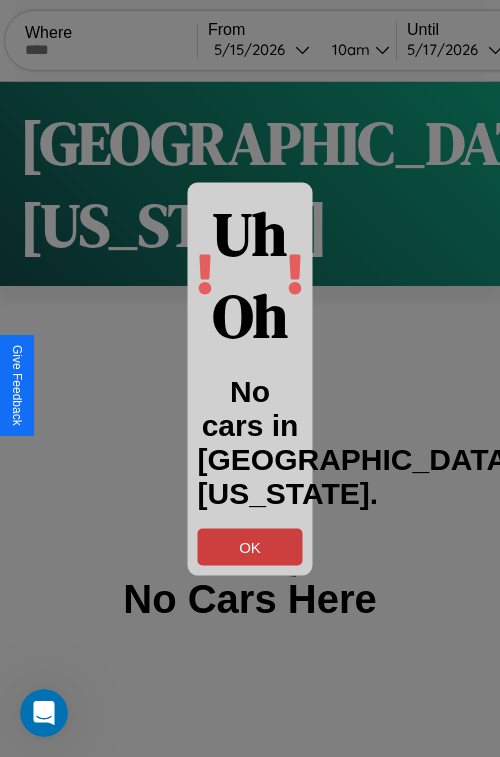 click on "OK" at bounding box center (250, 546) 